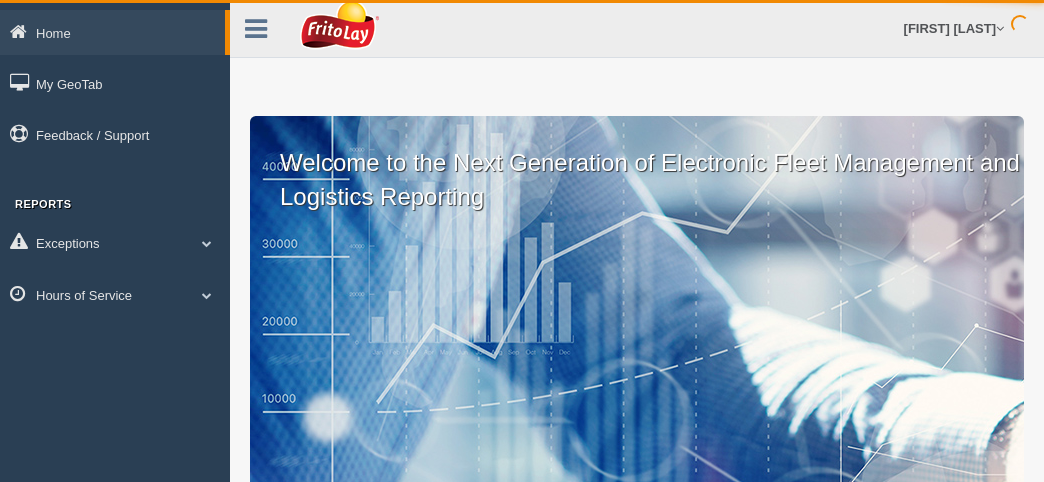 scroll, scrollTop: 0, scrollLeft: 0, axis: both 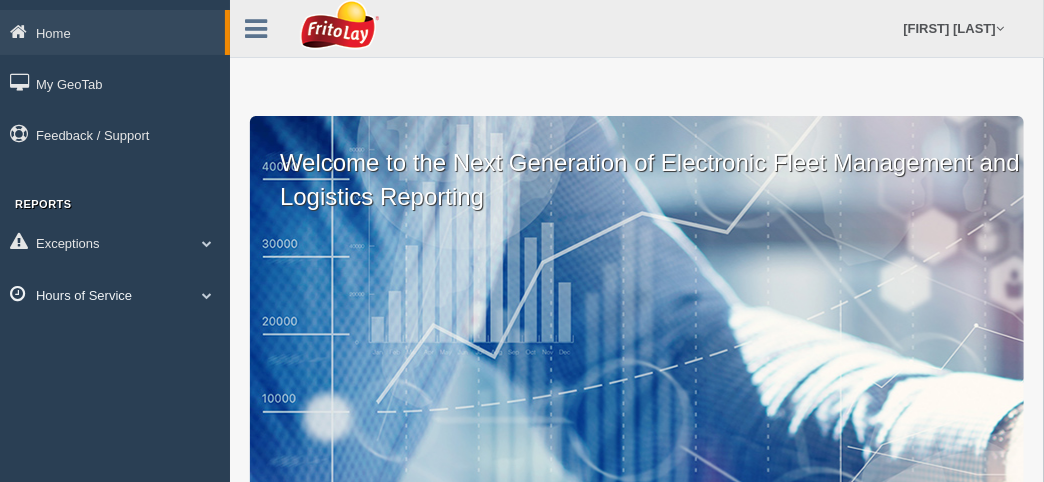 click at bounding box center [207, 243] 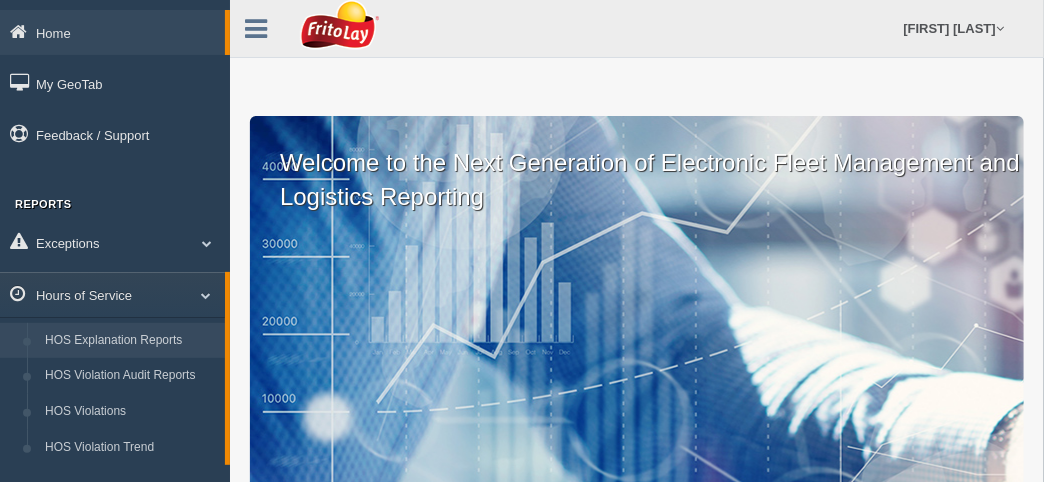 click on "HOS Explanation Reports" at bounding box center (130, 341) 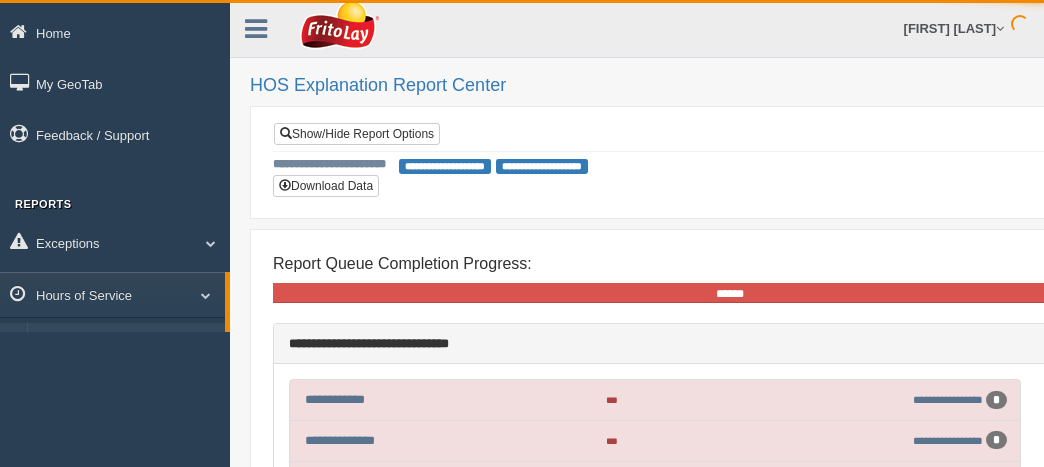 scroll, scrollTop: 0, scrollLeft: 0, axis: both 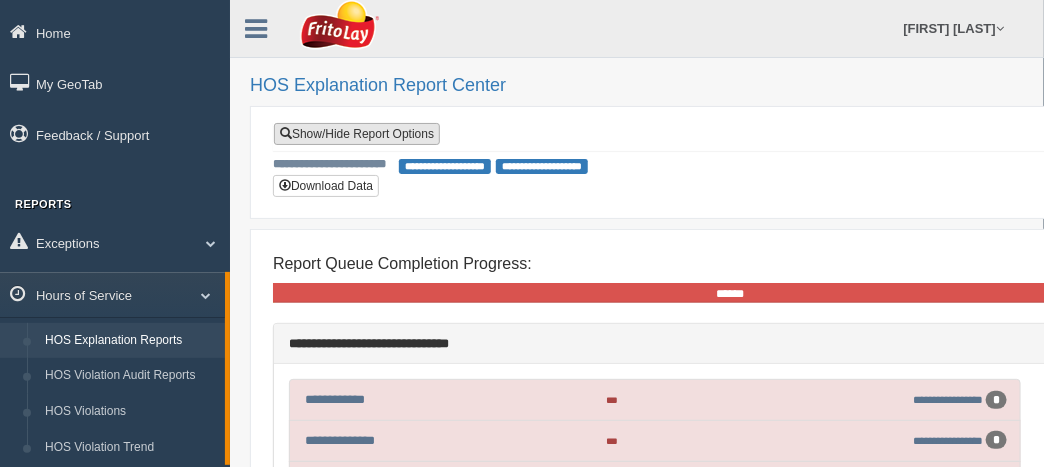 click on "Show/Hide Report Options" at bounding box center (357, 134) 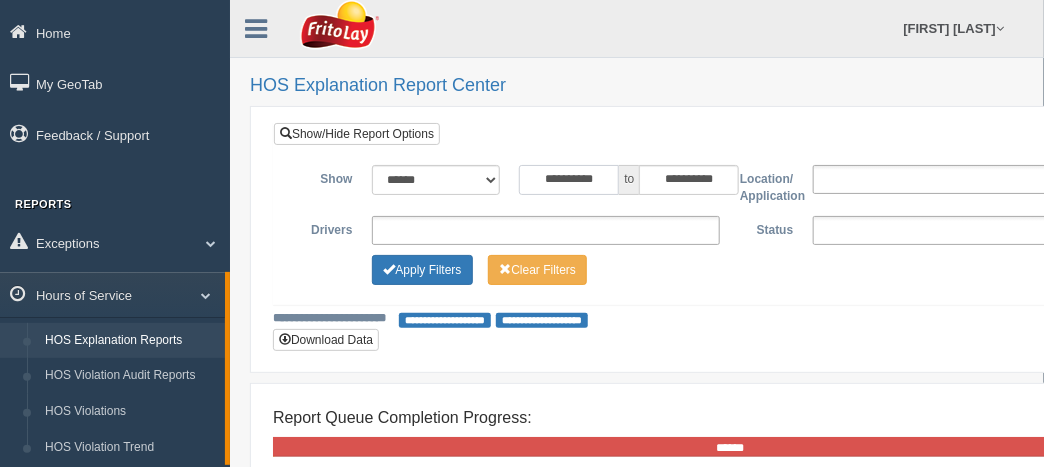 click on "**********" at bounding box center (569, 180) 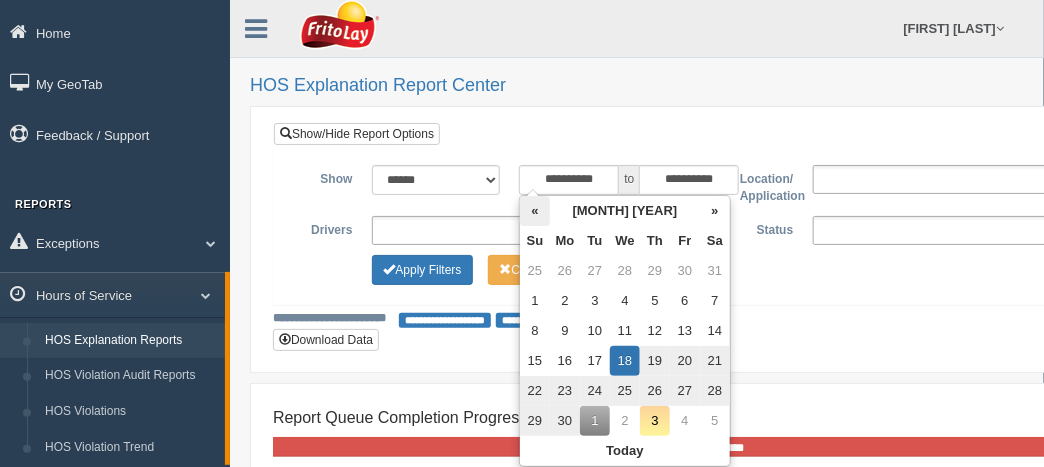 click on "«" at bounding box center (535, 211) 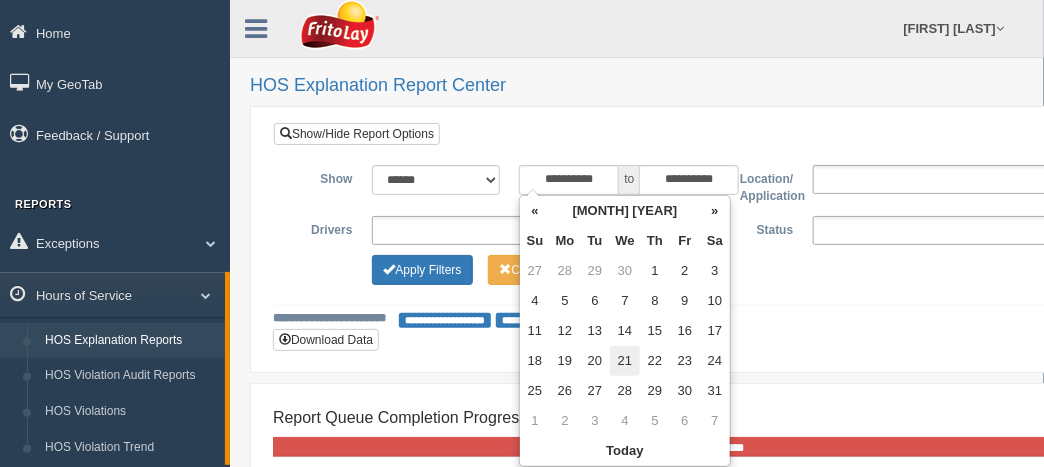 click on "21" at bounding box center [625, 271] 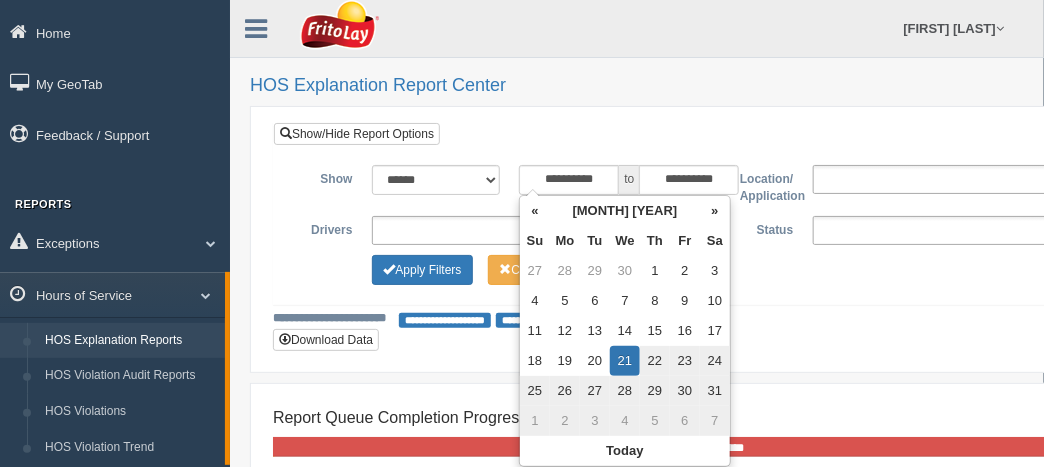 click on "**********" at bounding box center [730, 319] 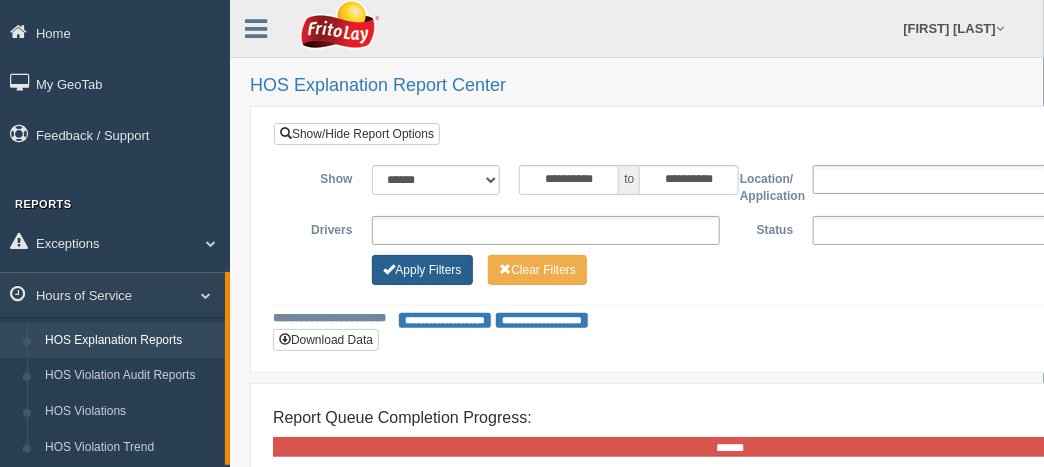 click on "Apply Filters" at bounding box center (422, 270) 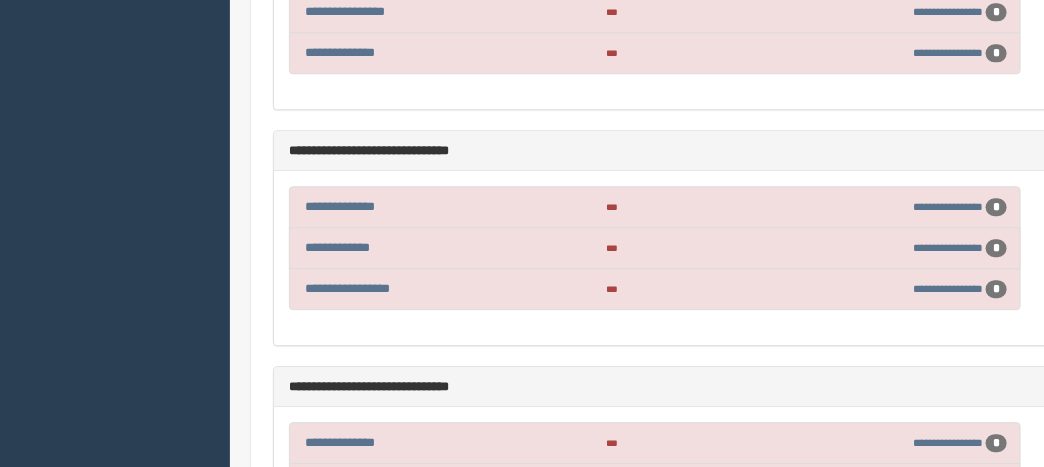 scroll, scrollTop: 3899, scrollLeft: 0, axis: vertical 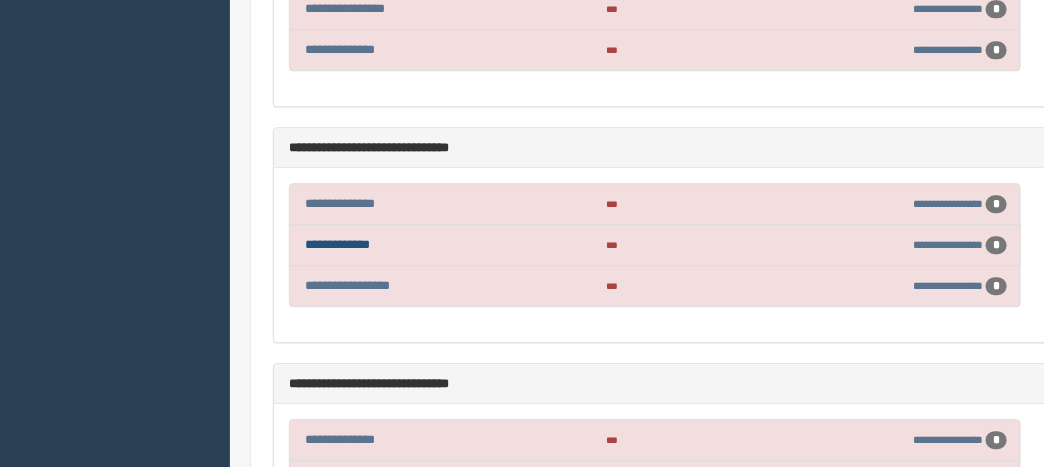 click on "**********" at bounding box center [337, 244] 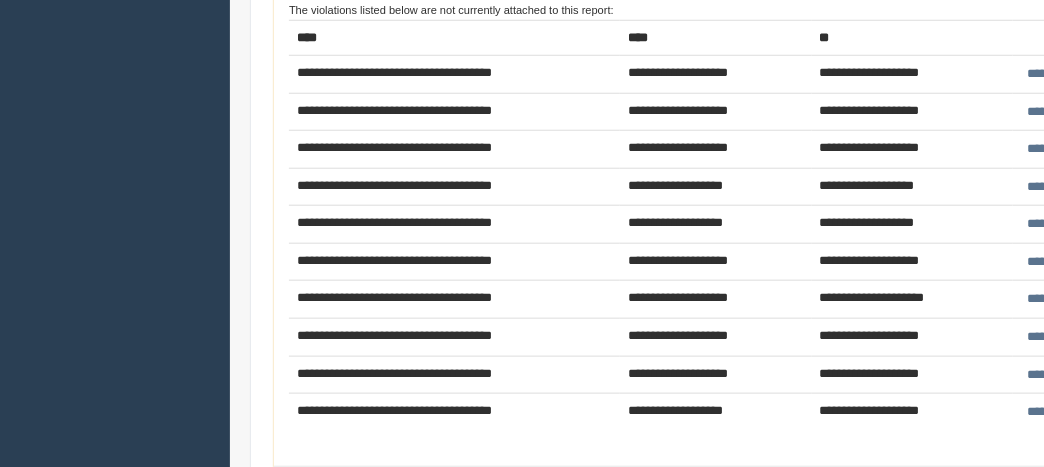 scroll, scrollTop: 600, scrollLeft: 0, axis: vertical 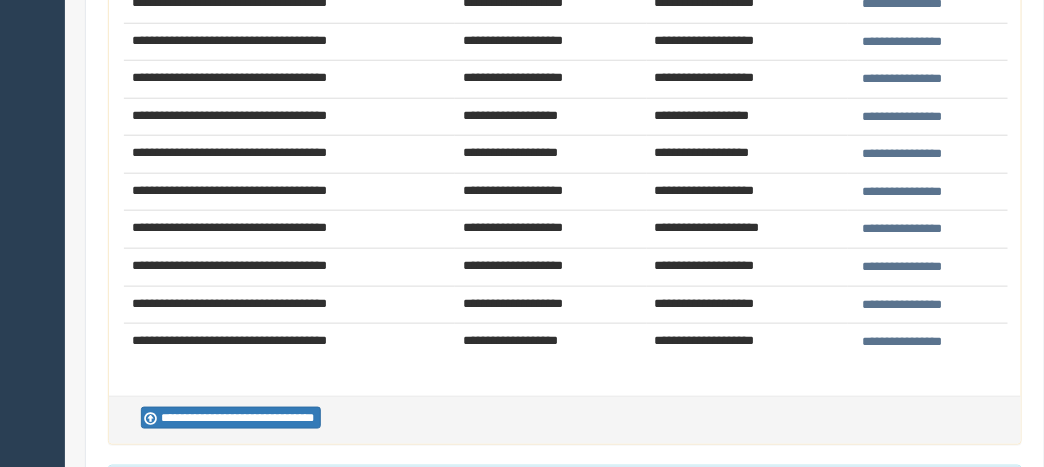 click on "**********" at bounding box center (902, 4) 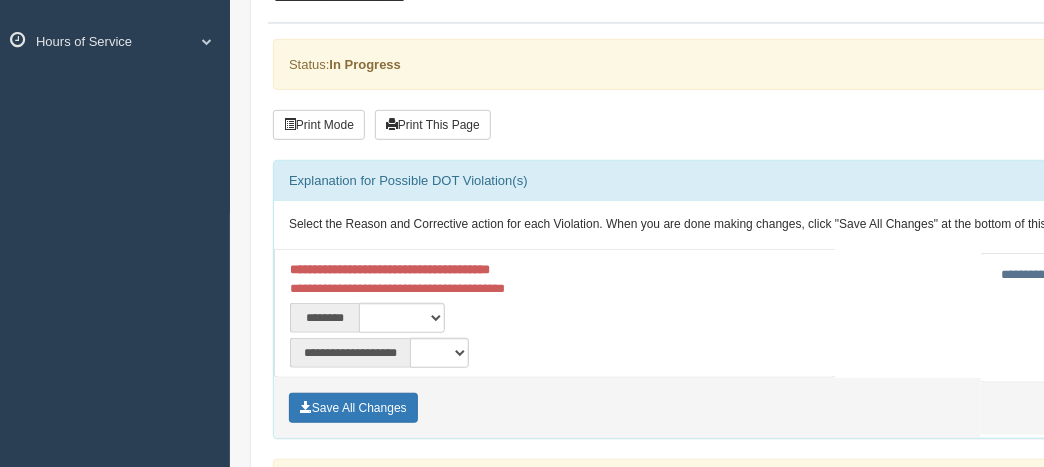 scroll, scrollTop: 266, scrollLeft: 0, axis: vertical 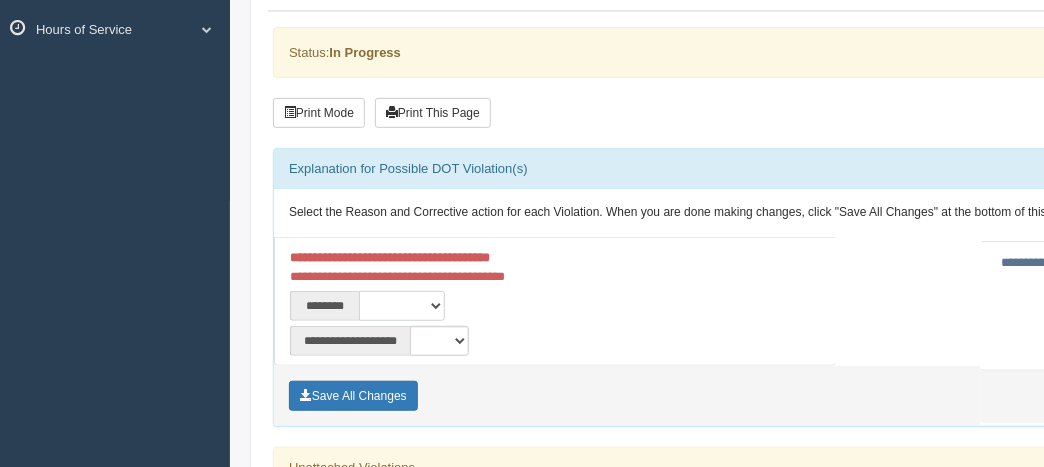click on "**********" at bounding box center [402, 306] 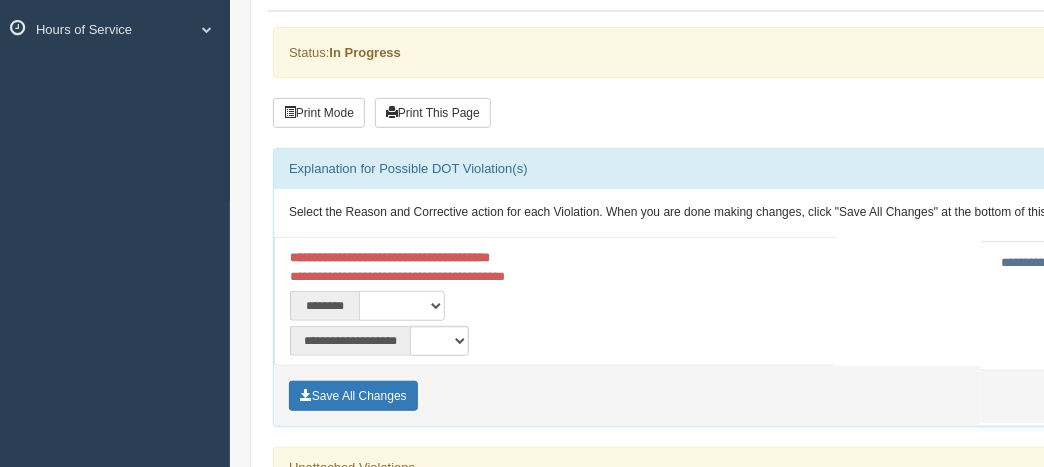 select on "****" 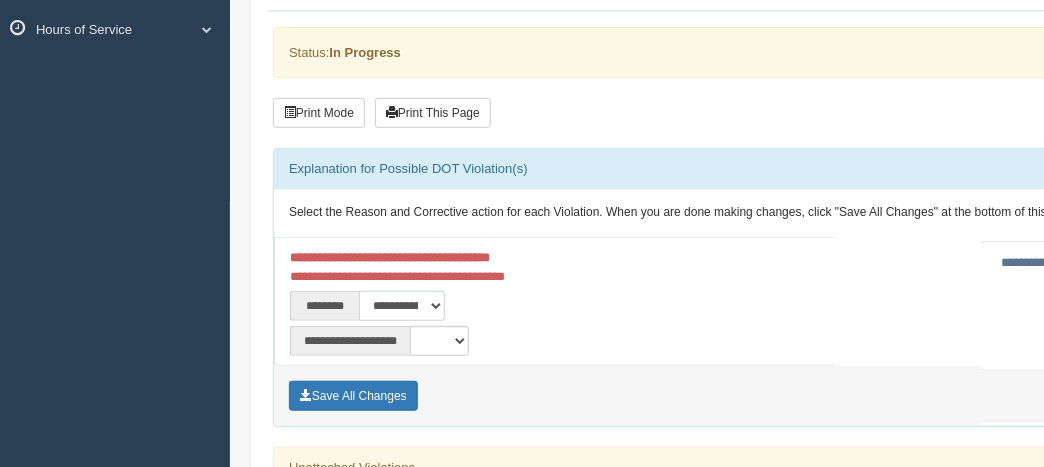 click on "**********" at bounding box center (402, 306) 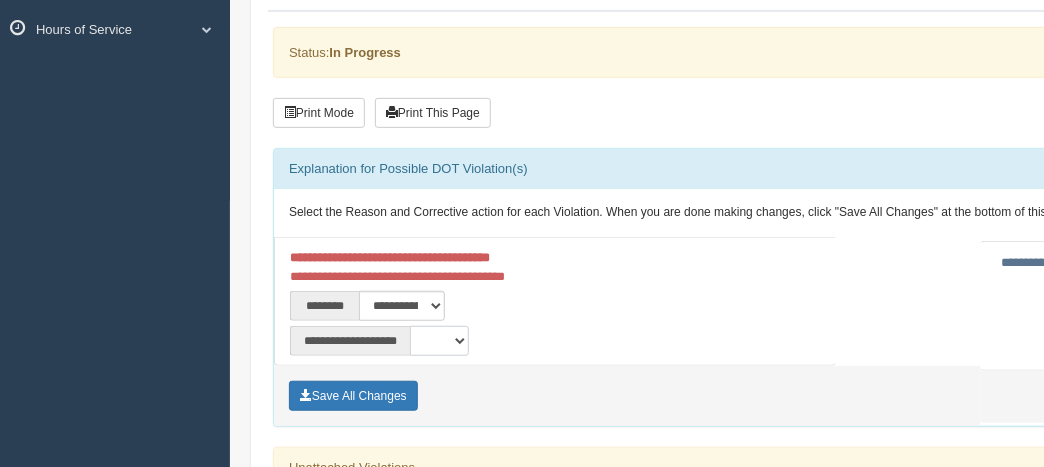 click on "**********" at bounding box center (439, 341) 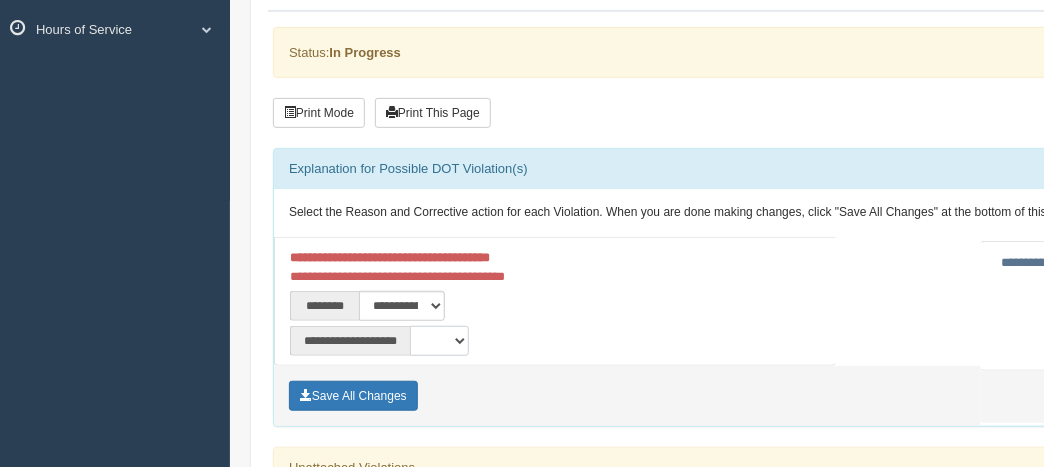 select on "**" 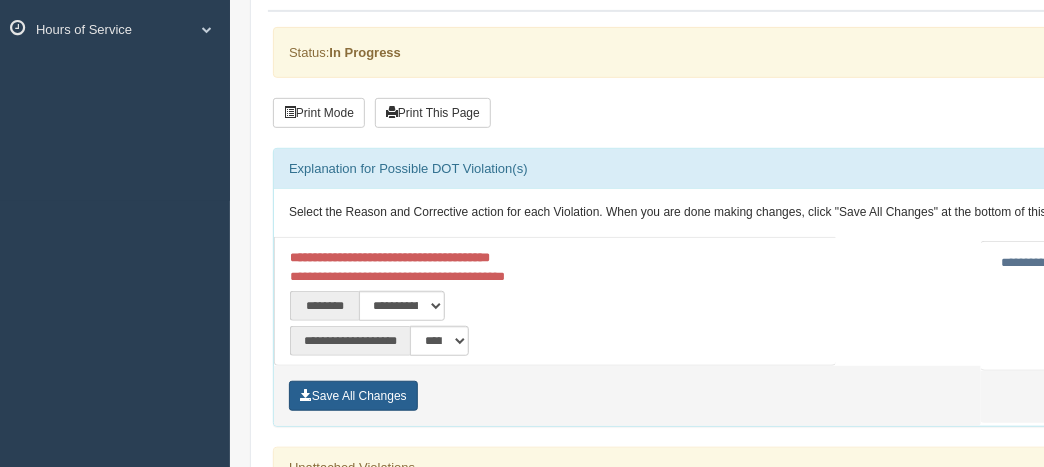 click on "Save All Changes" at bounding box center [353, 396] 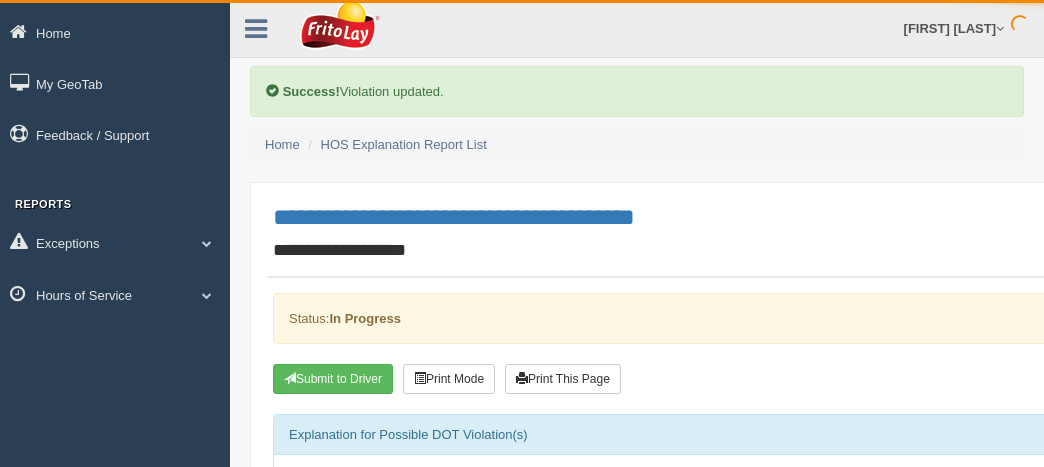 scroll, scrollTop: 0, scrollLeft: 0, axis: both 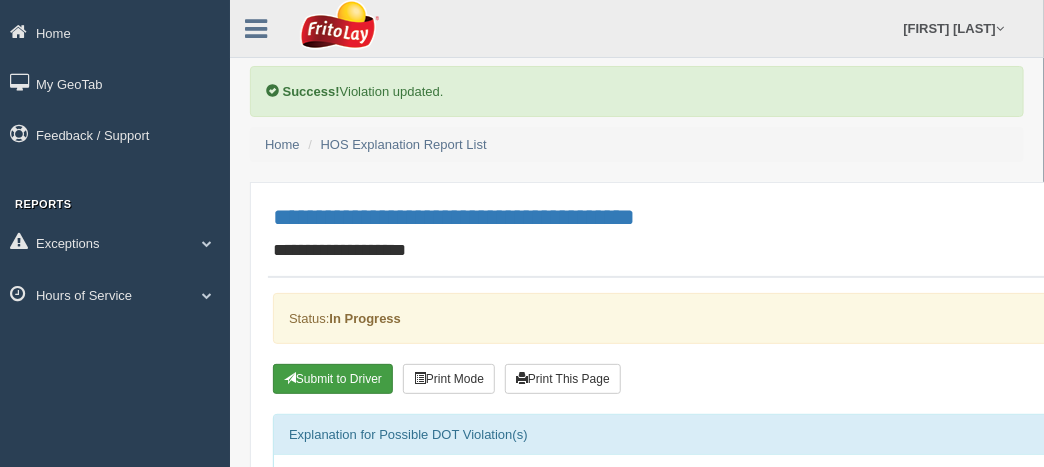 click on "Submit to Driver" at bounding box center [333, 379] 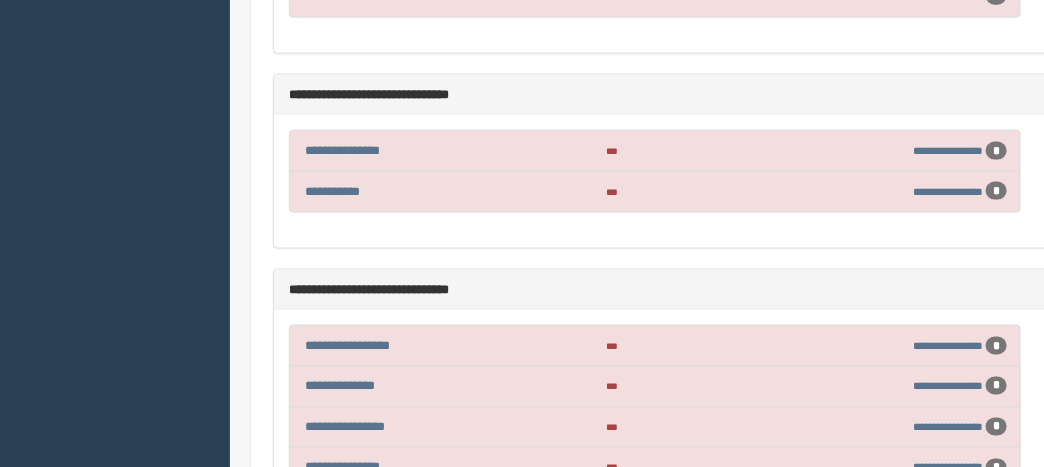 scroll, scrollTop: 766, scrollLeft: 0, axis: vertical 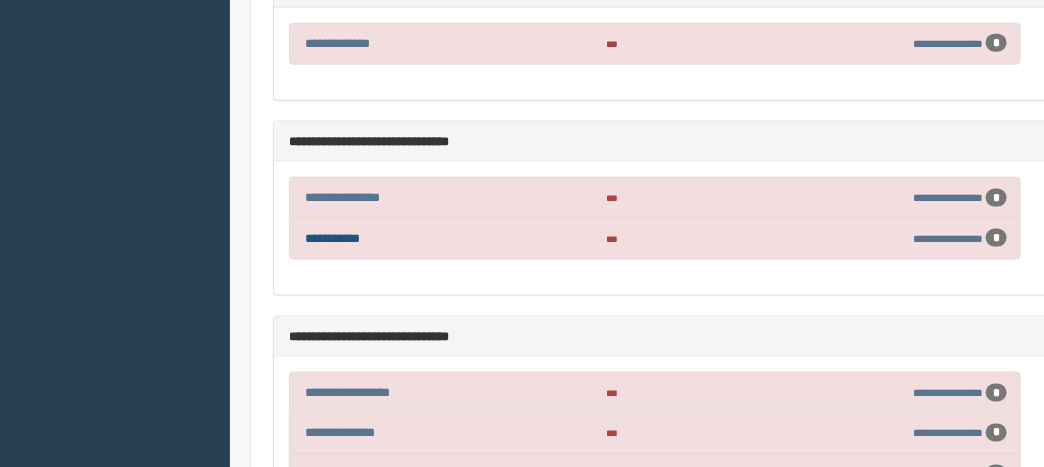 click on "**********" at bounding box center [332, 238] 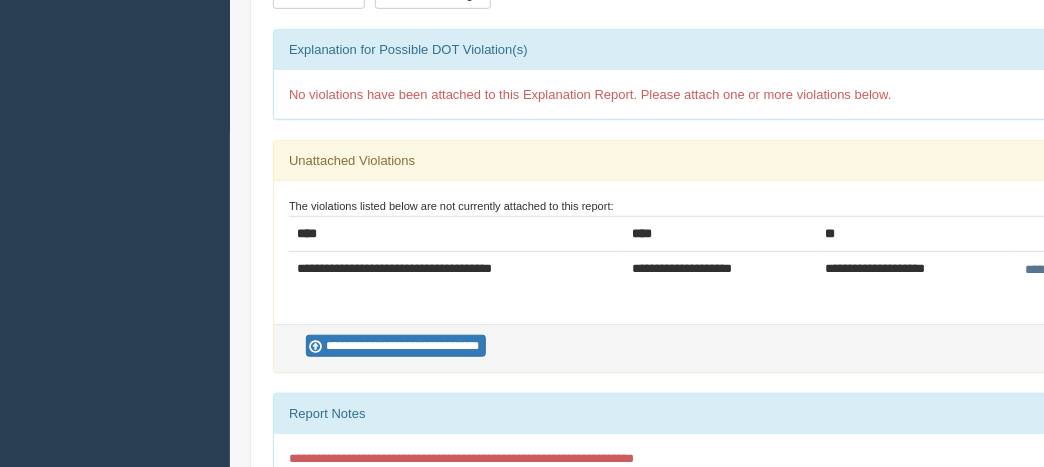 scroll, scrollTop: 326, scrollLeft: 0, axis: vertical 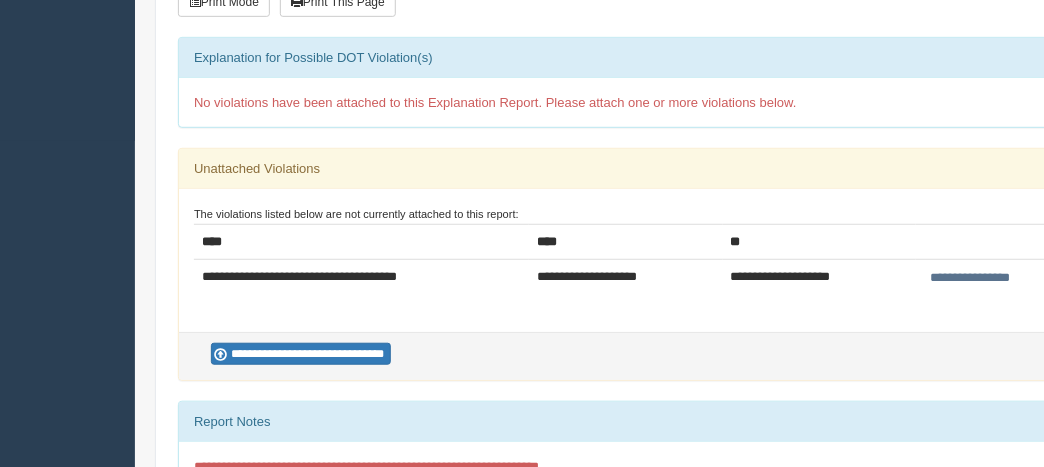 click on "**********" at bounding box center [970, 278] 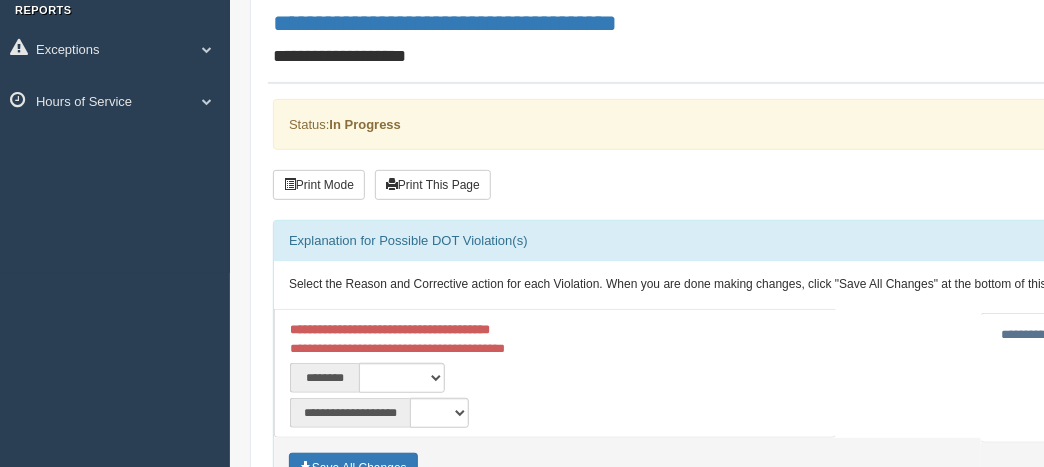 scroll, scrollTop: 300, scrollLeft: 0, axis: vertical 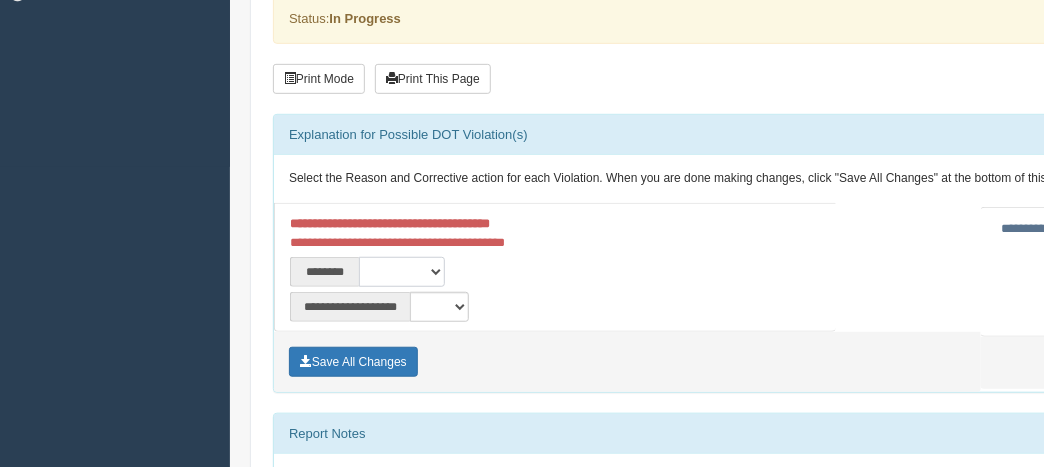 click on "**********" at bounding box center (402, 272) 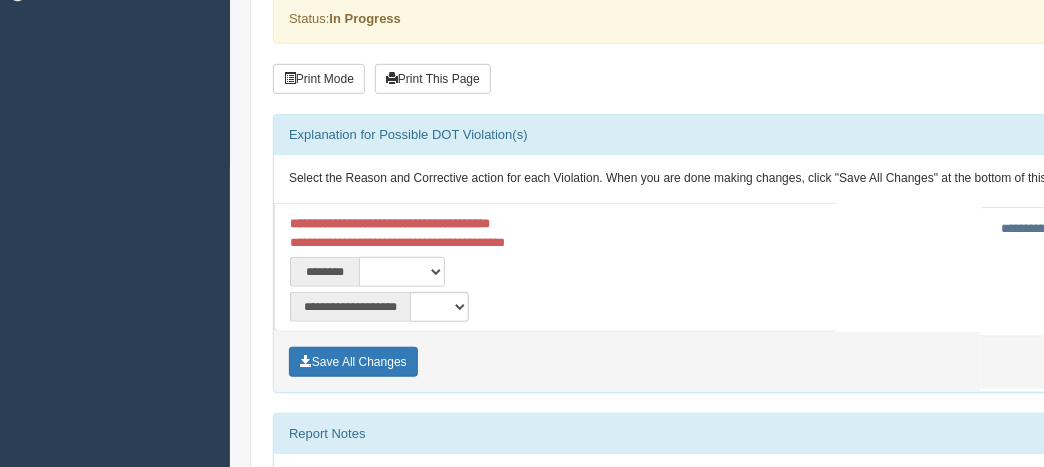 select on "****" 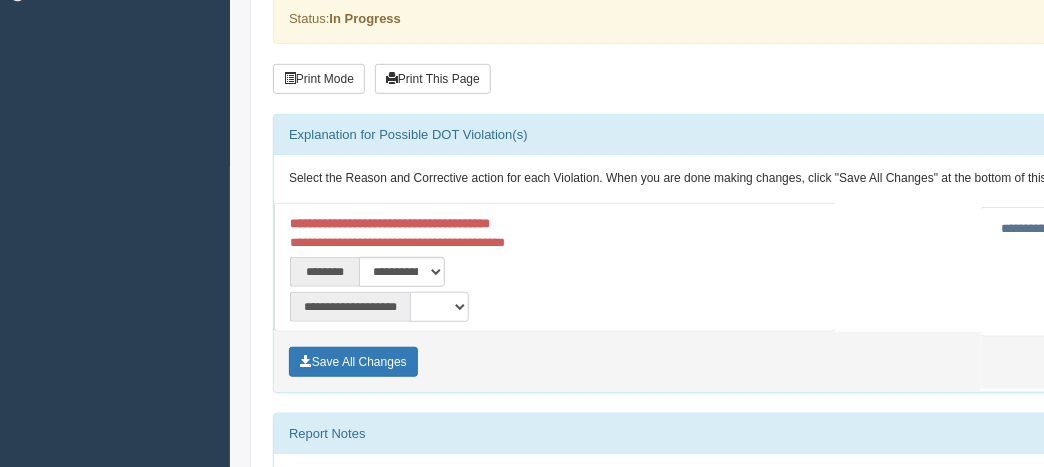 click on "**********" at bounding box center (439, 307) 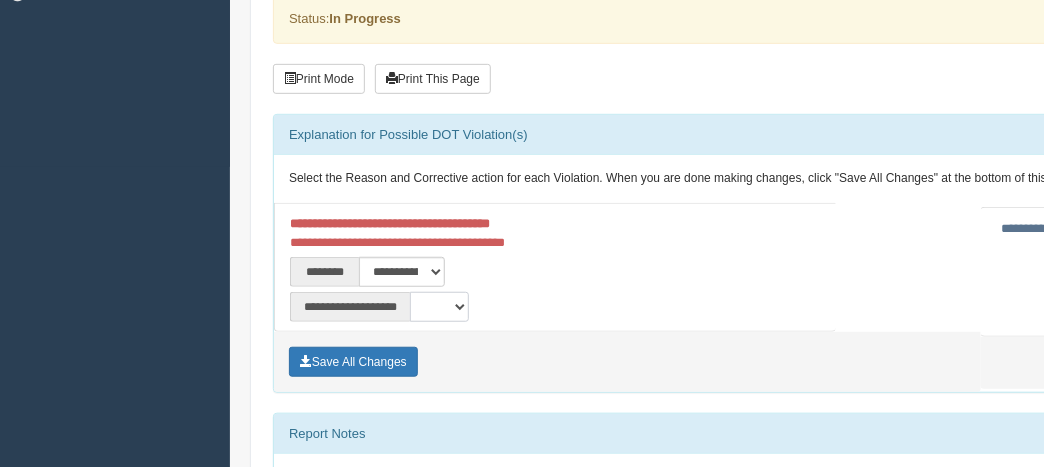 select on "**" 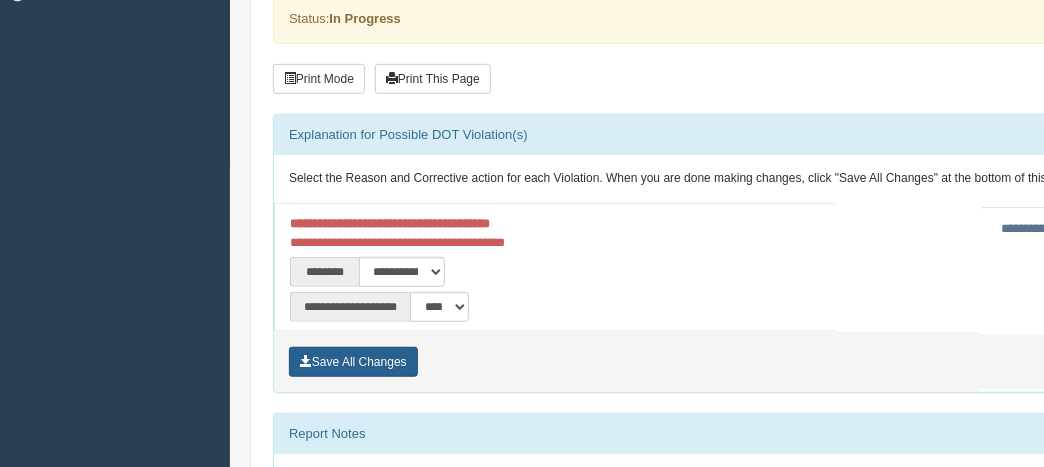 click on "Save All Changes" at bounding box center [353, 362] 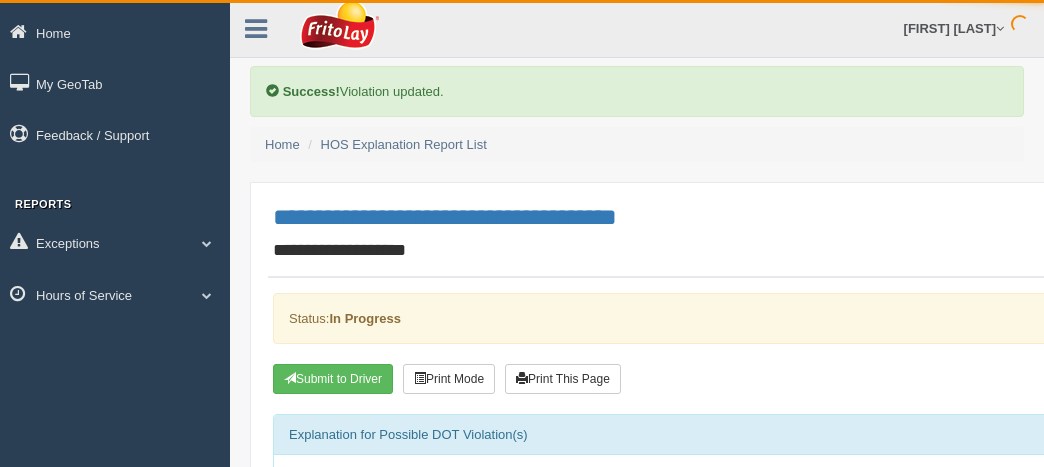 scroll, scrollTop: 0, scrollLeft: 0, axis: both 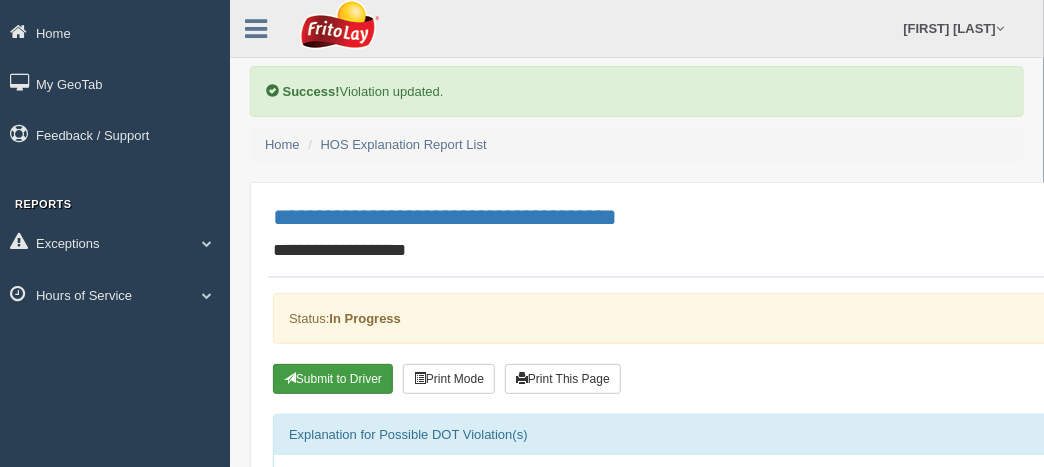 click on "Submit to Driver" at bounding box center (333, 379) 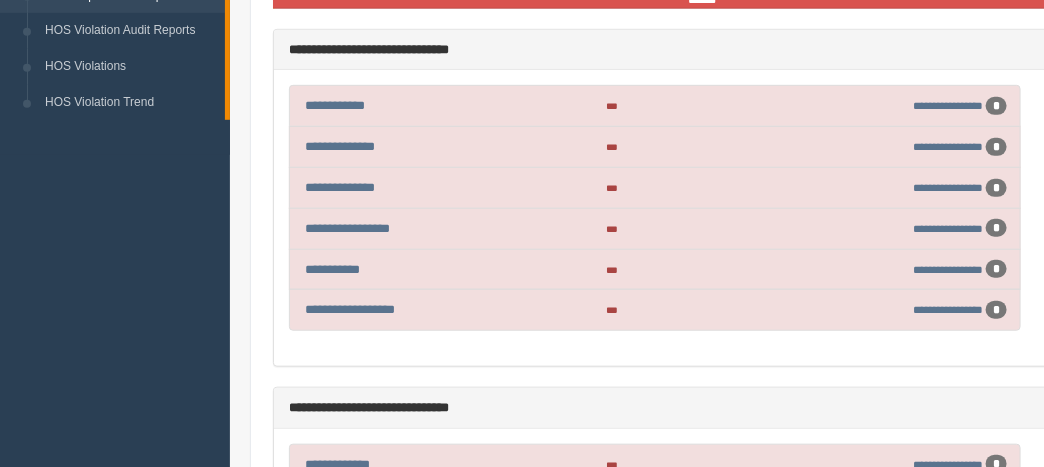 scroll, scrollTop: 366, scrollLeft: 0, axis: vertical 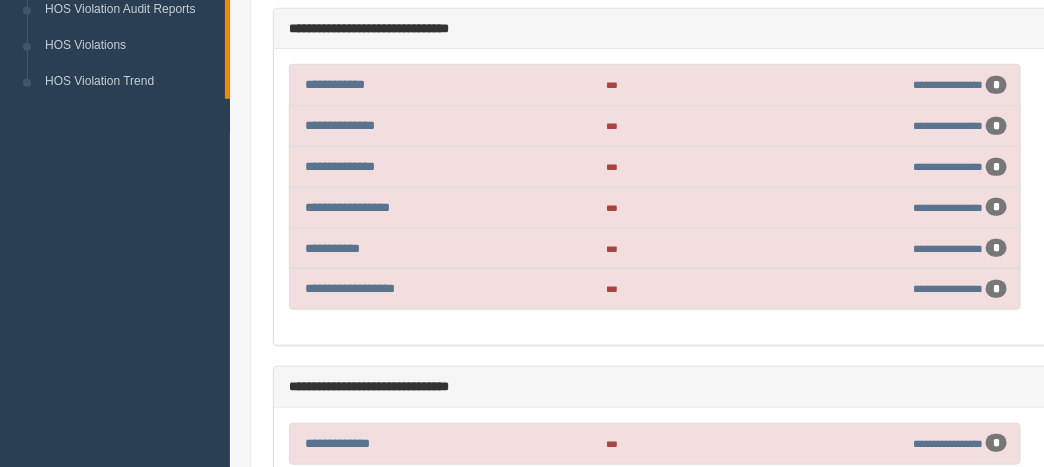 click on "**********" at bounding box center [730, 197] 